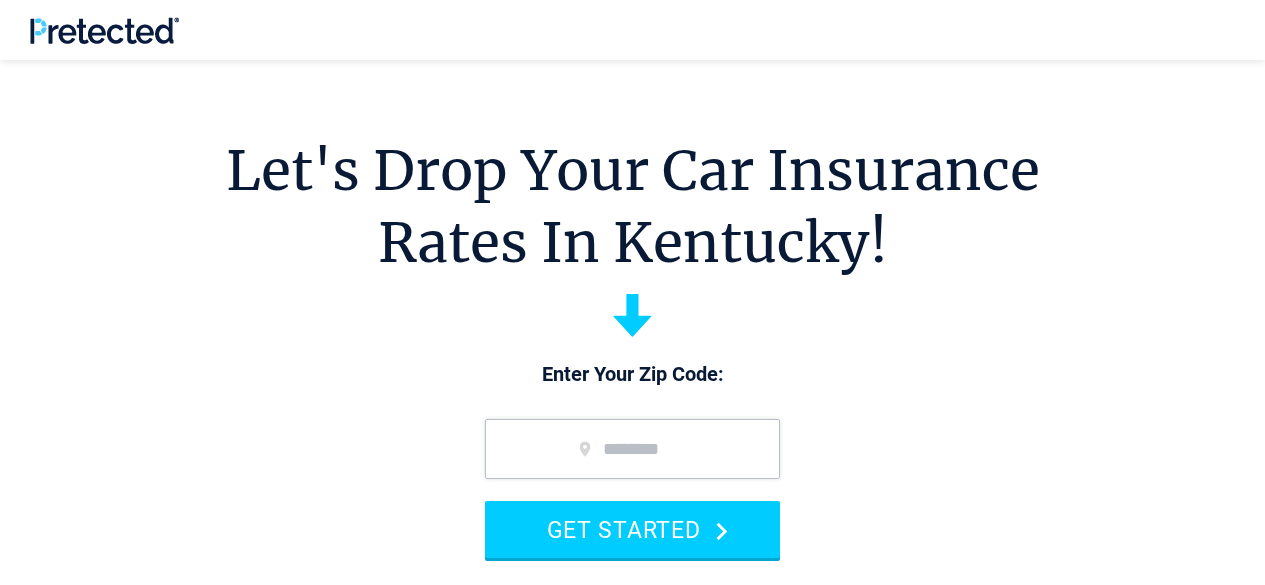 scroll, scrollTop: 200, scrollLeft: 0, axis: vertical 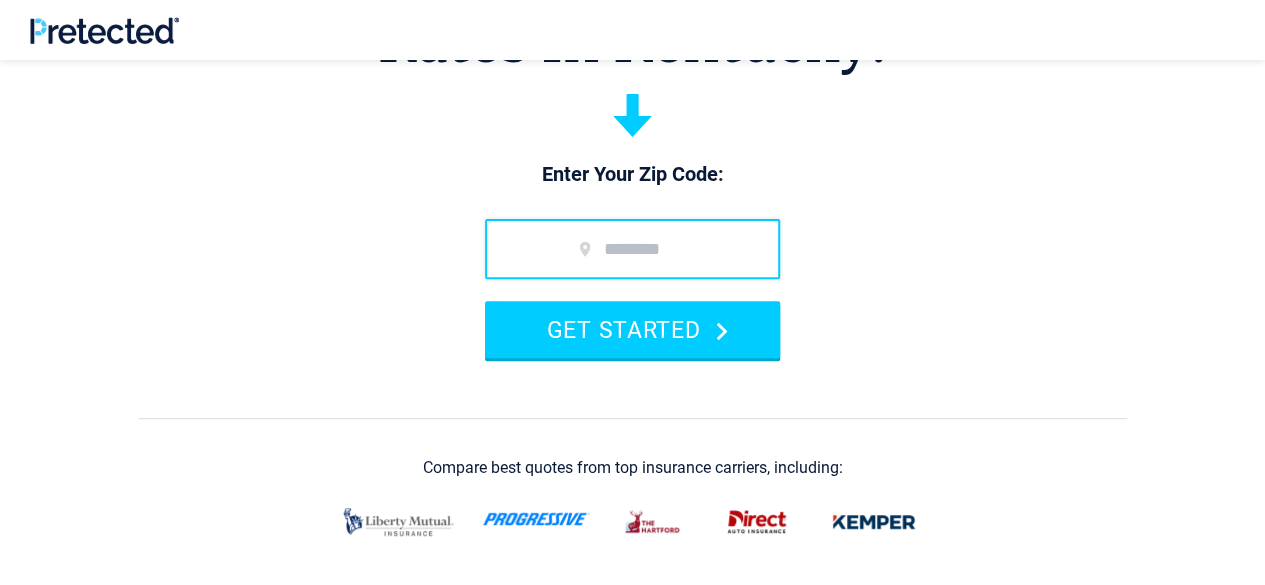 click at bounding box center [632, 249] 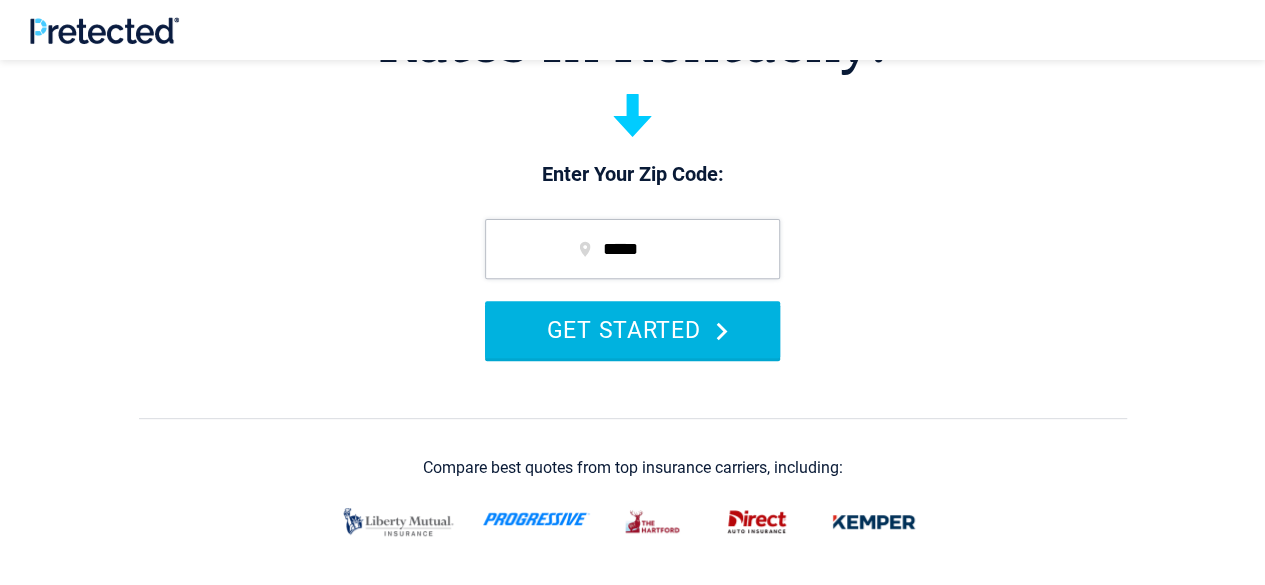 click on "GET STARTED" at bounding box center [632, 329] 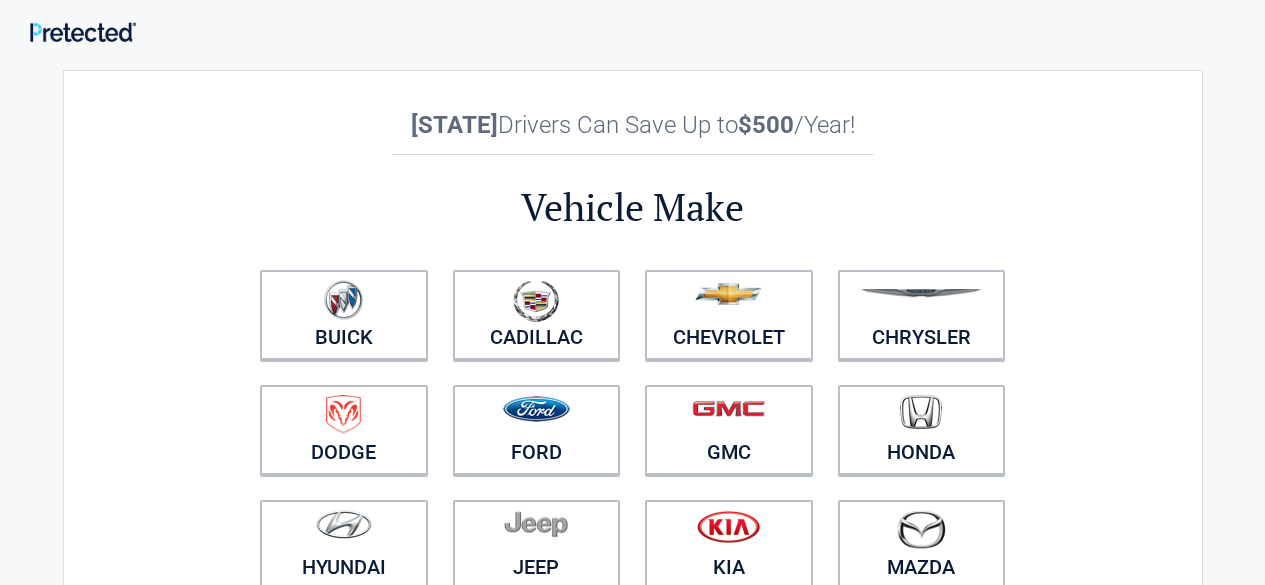 scroll, scrollTop: 0, scrollLeft: 0, axis: both 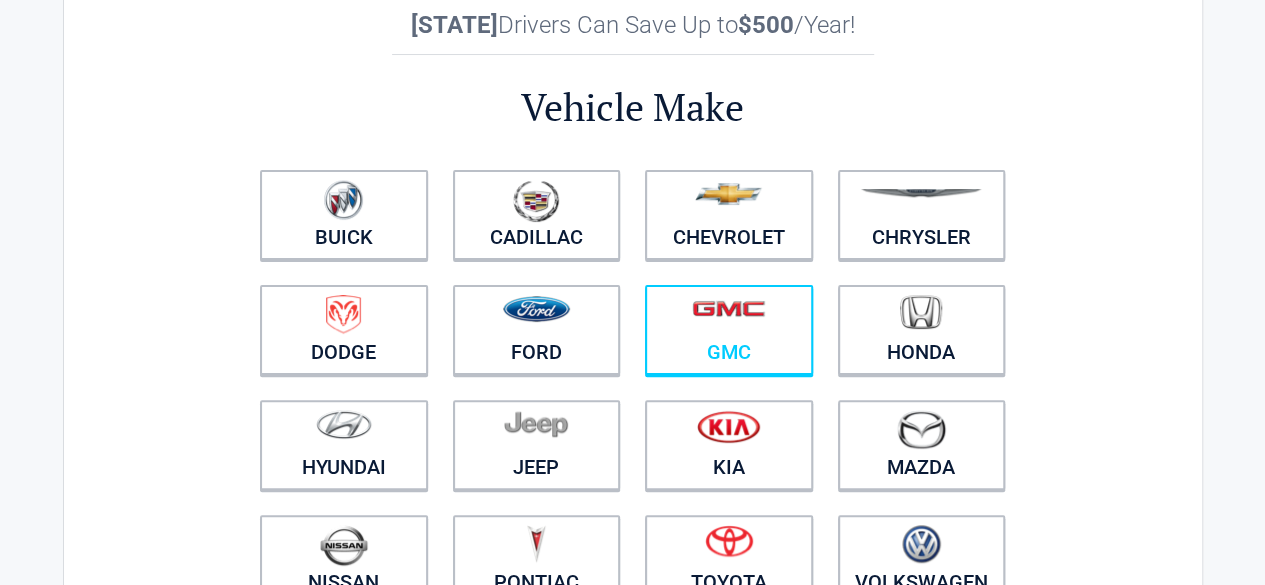 click at bounding box center (729, 317) 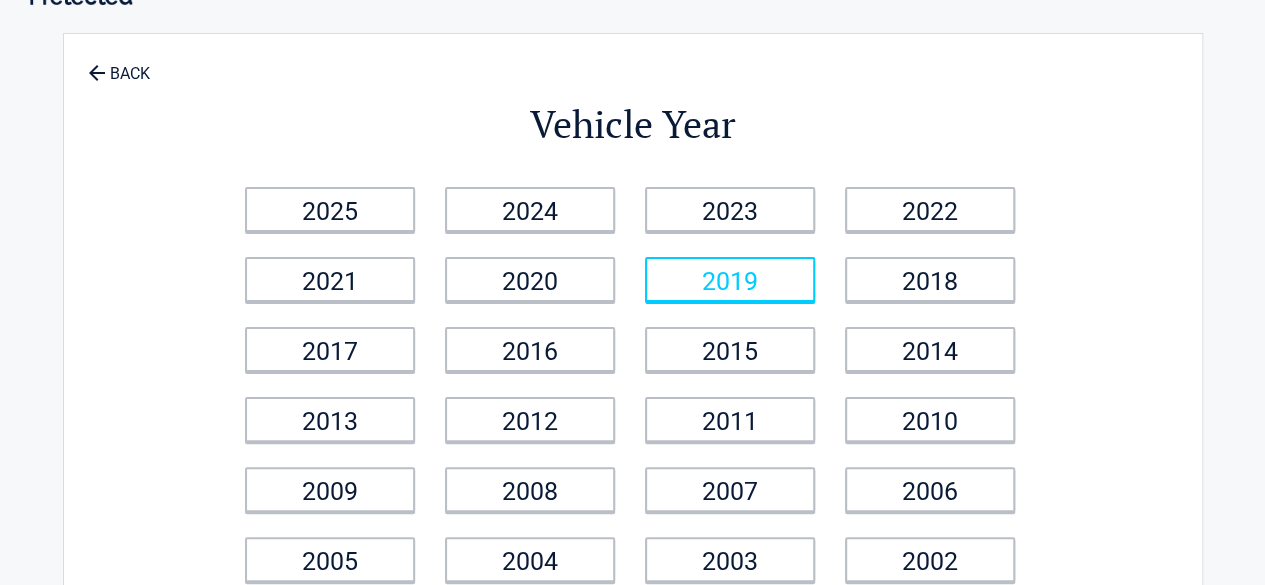scroll, scrollTop: 0, scrollLeft: 0, axis: both 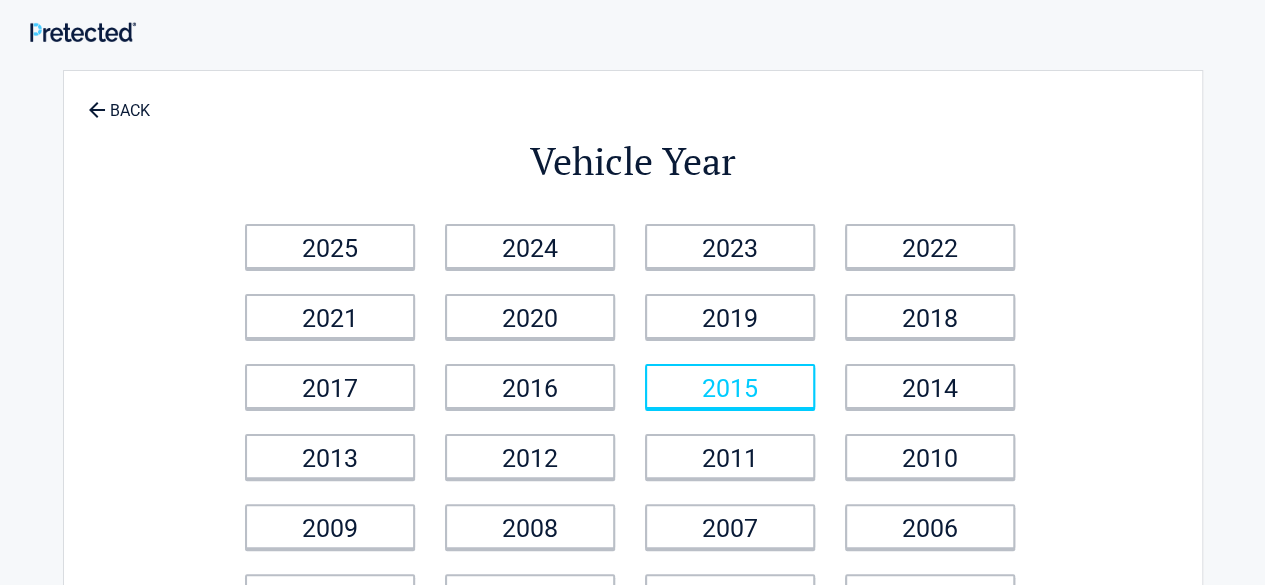 click on "2015" at bounding box center (730, 386) 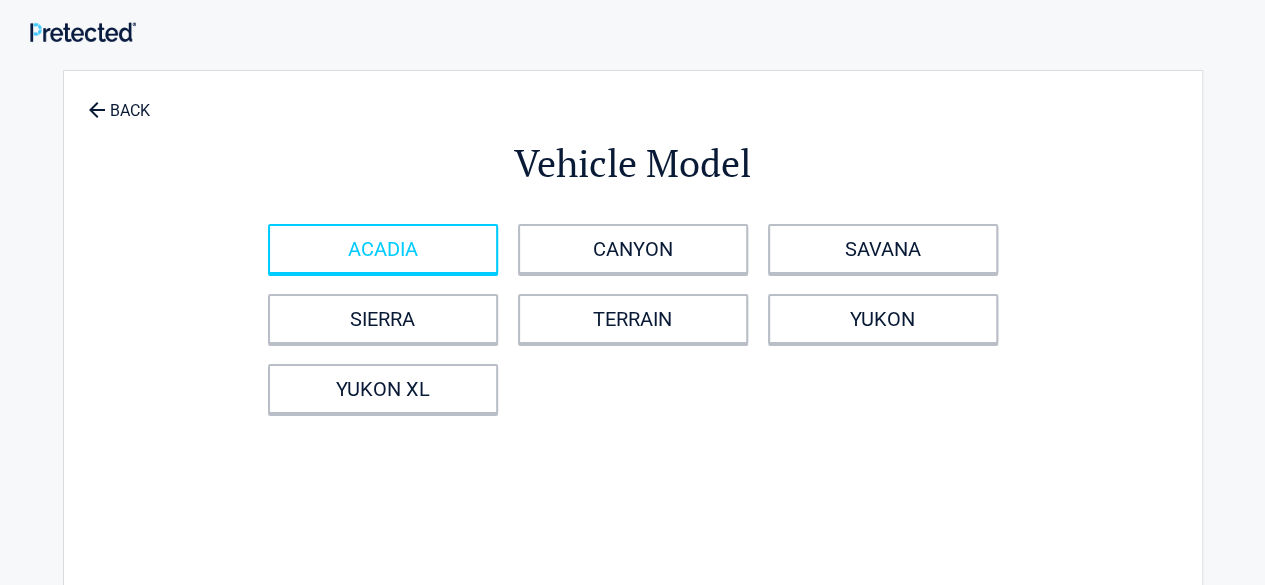 click on "ACADIA" at bounding box center (383, 249) 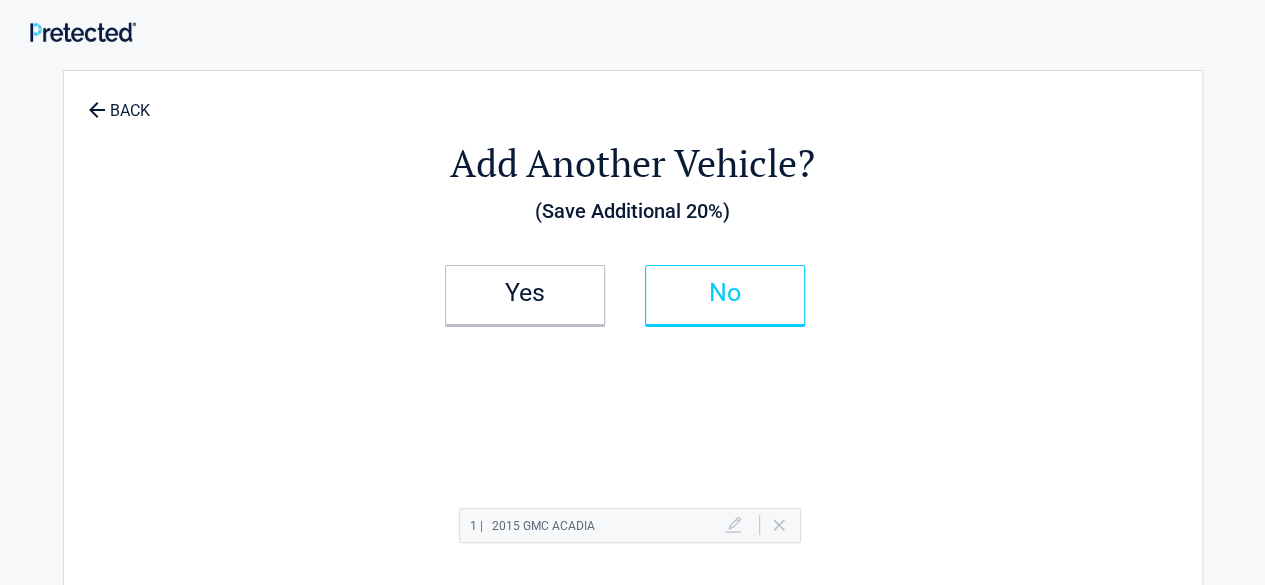 click on "No" at bounding box center (725, 293) 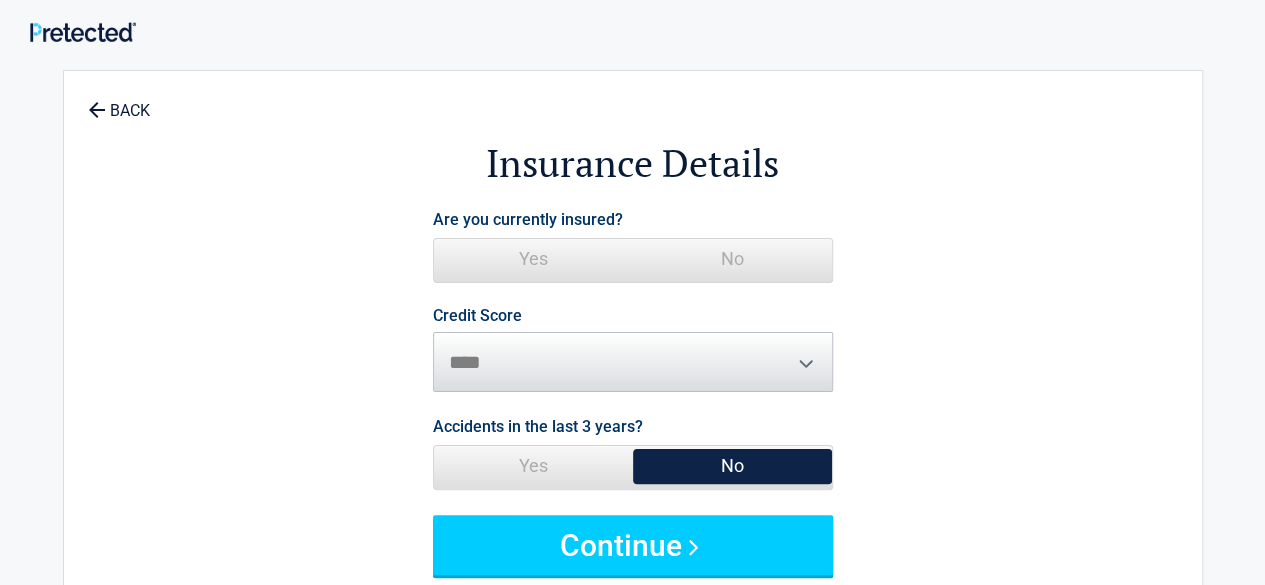 click on "No" at bounding box center (732, 259) 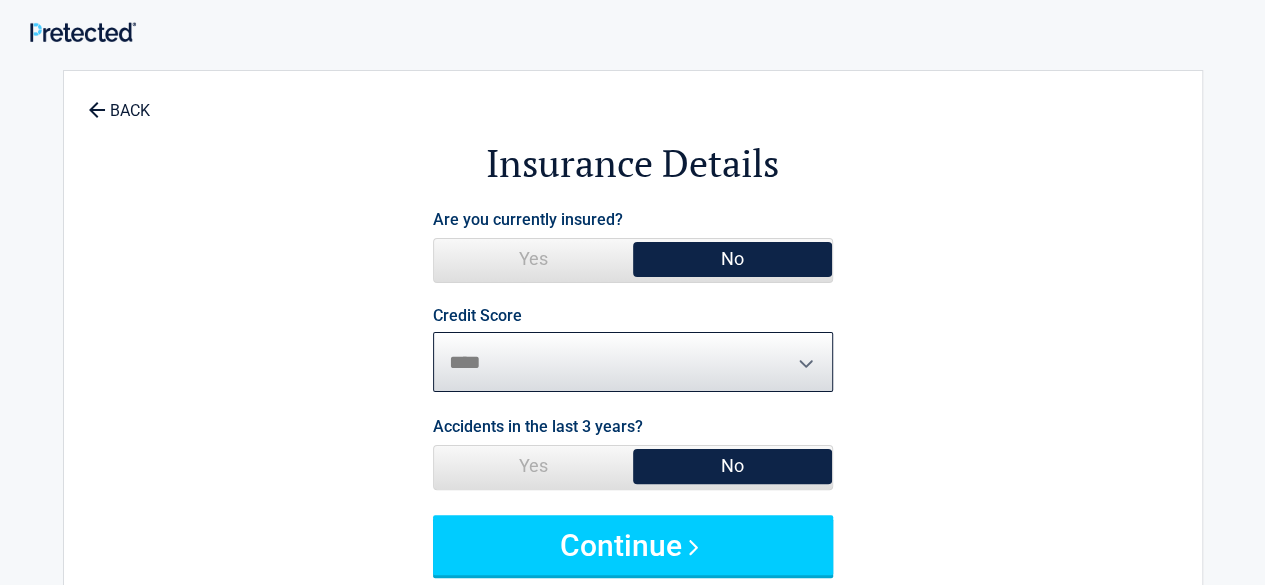 click on "*********
****
*******
****" at bounding box center [633, 362] 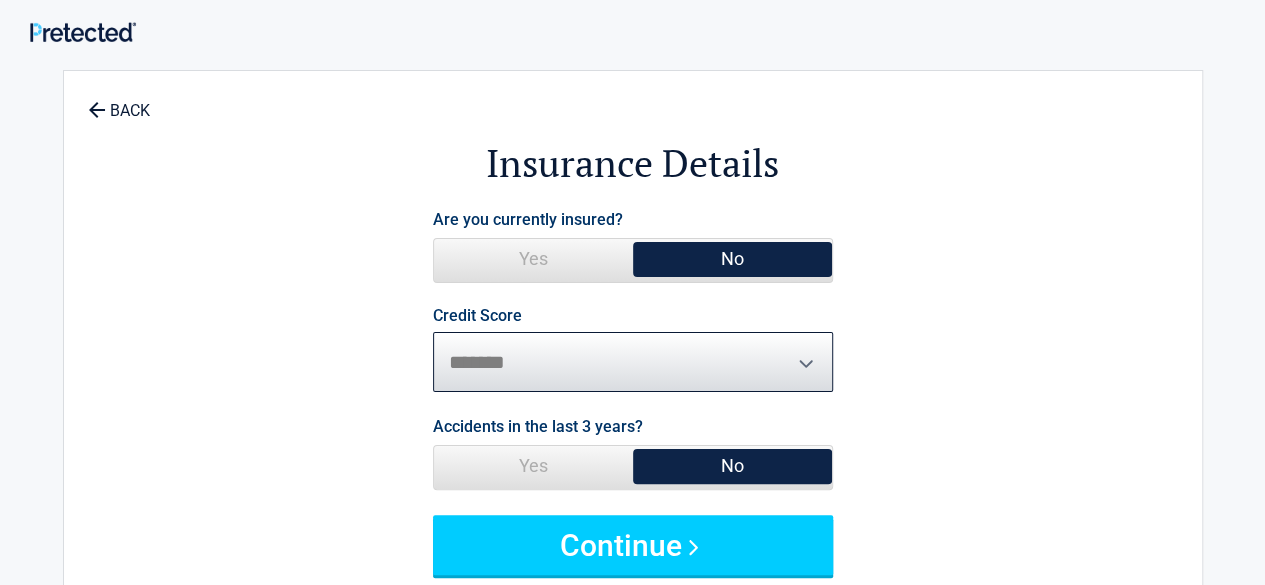click on "*********
****
*******
****" at bounding box center (633, 362) 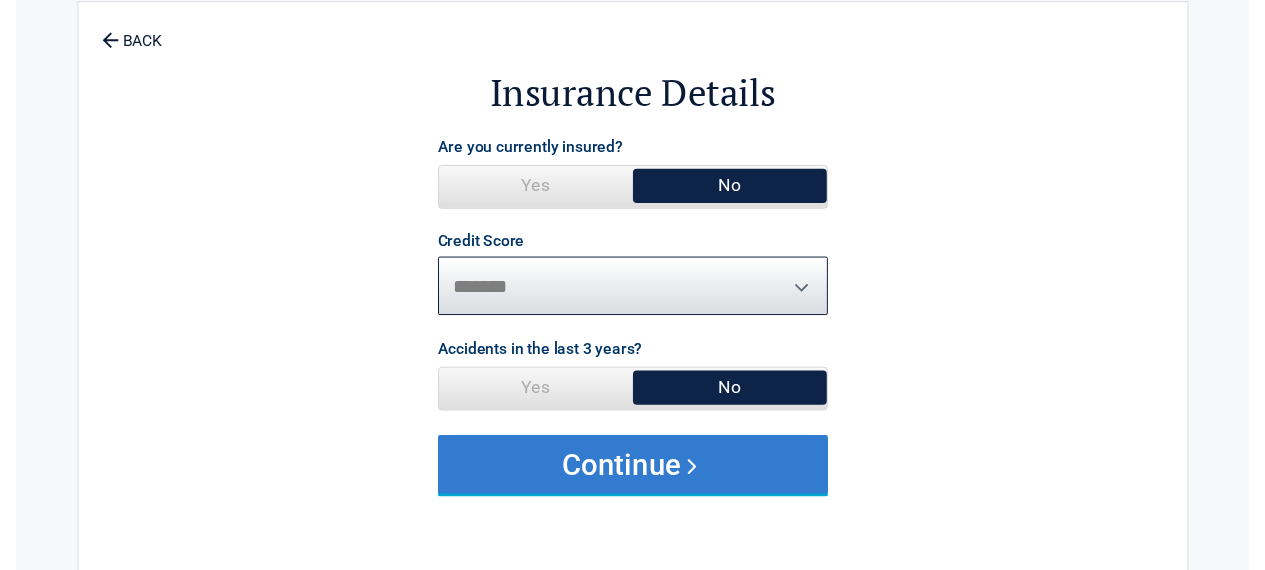 scroll, scrollTop: 100, scrollLeft: 0, axis: vertical 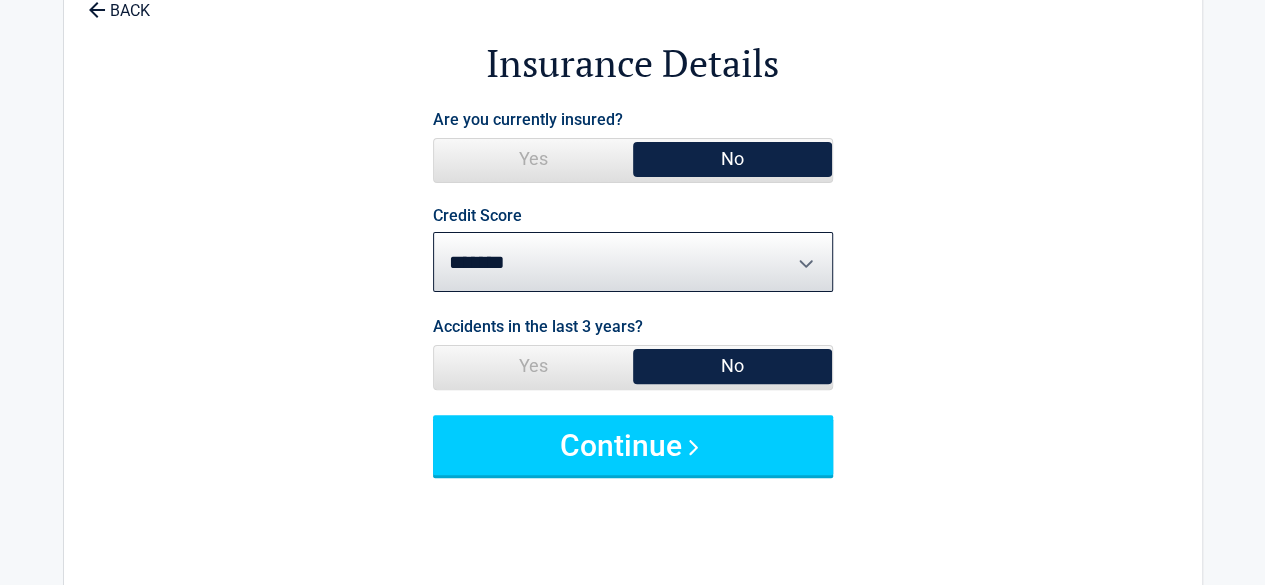 click on "No" at bounding box center (732, 366) 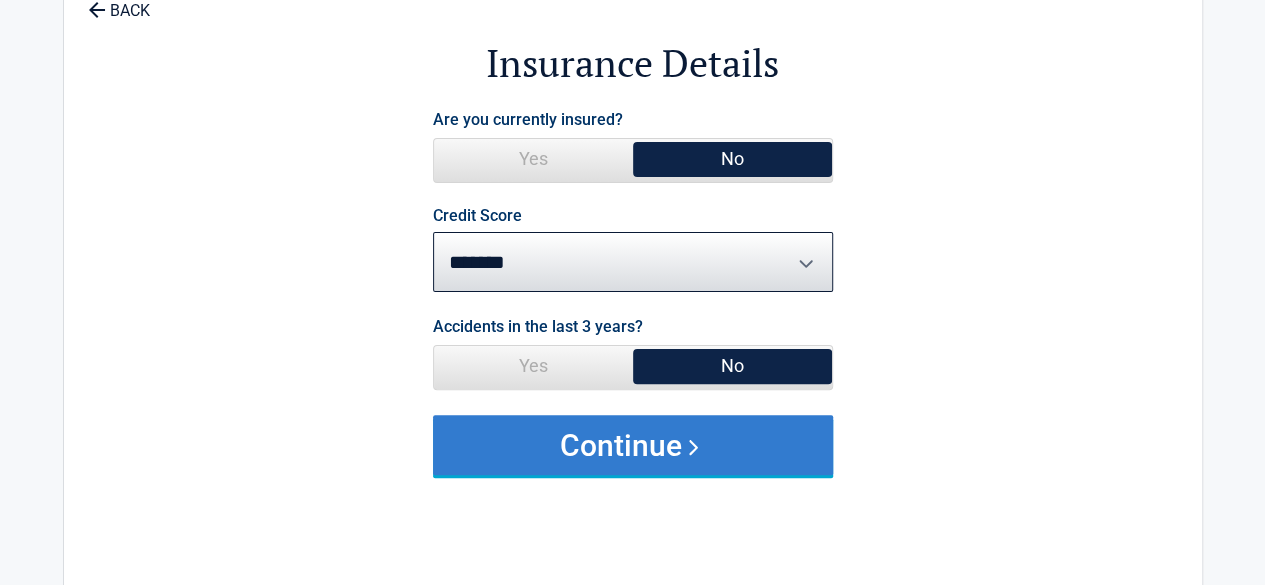 click on "Continue" at bounding box center (633, 445) 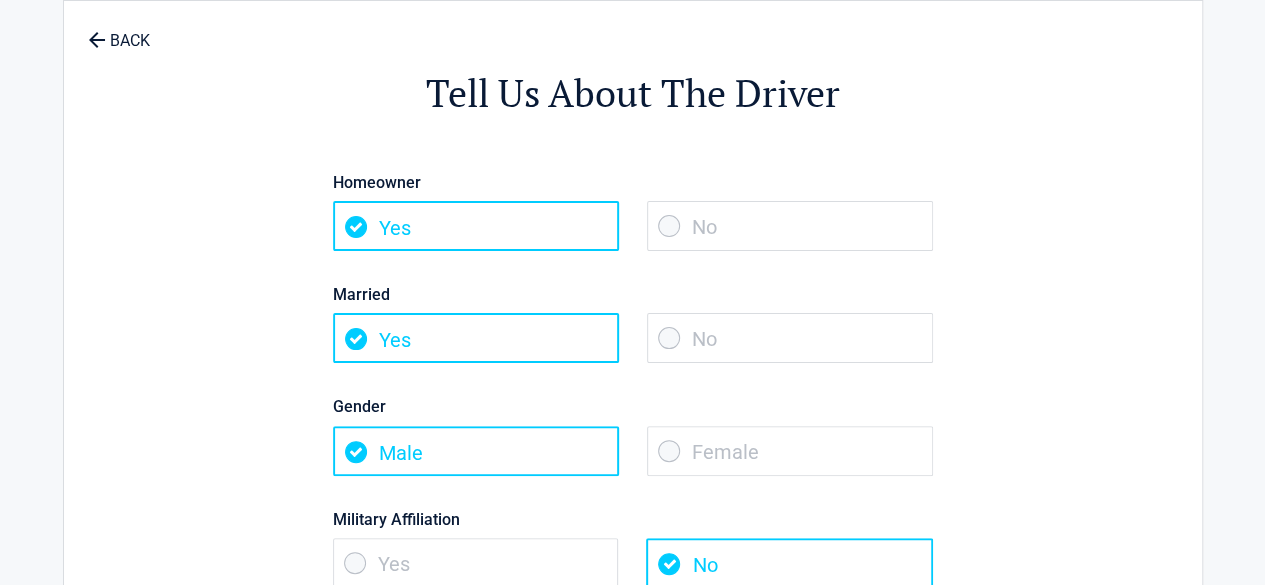 scroll, scrollTop: 100, scrollLeft: 0, axis: vertical 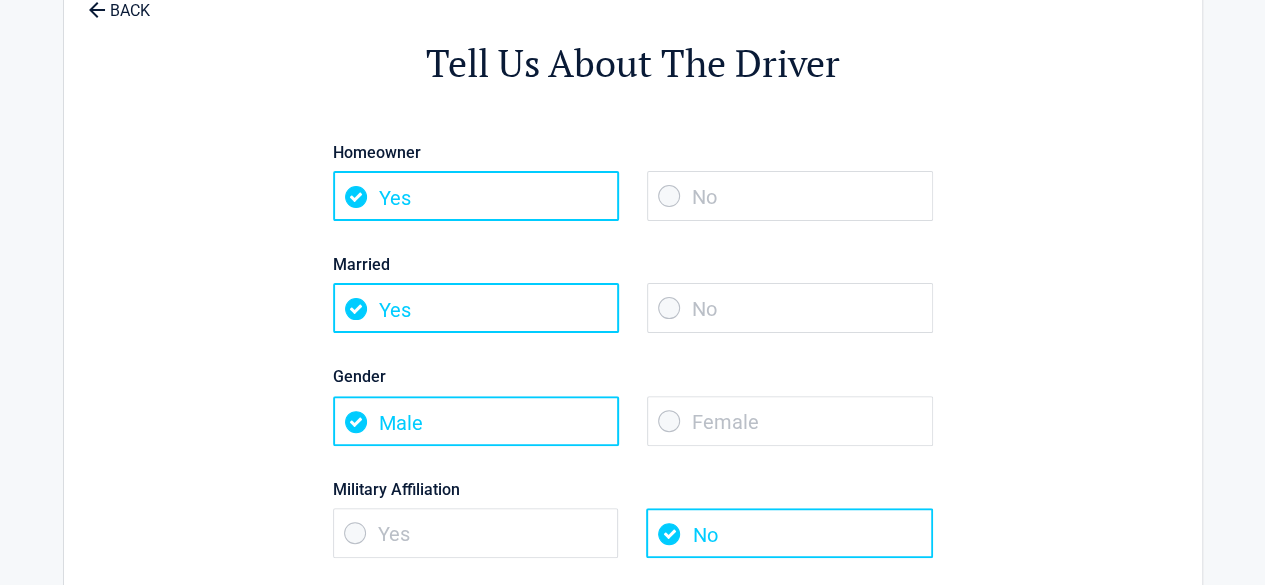 click on "No" at bounding box center (790, 196) 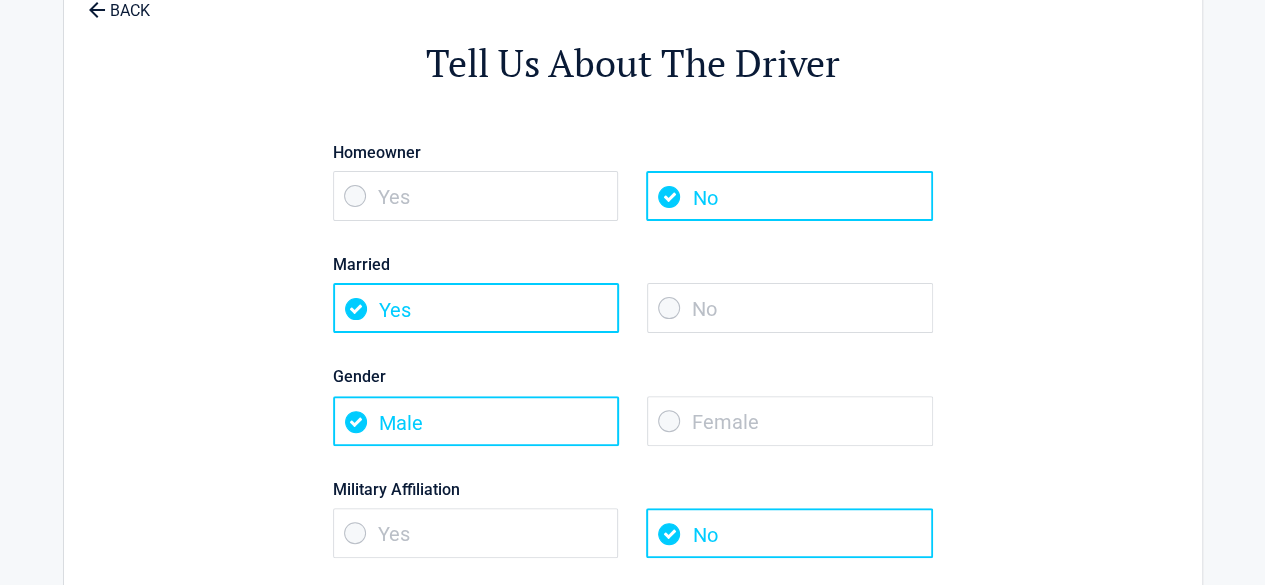 click on "No" at bounding box center [790, 308] 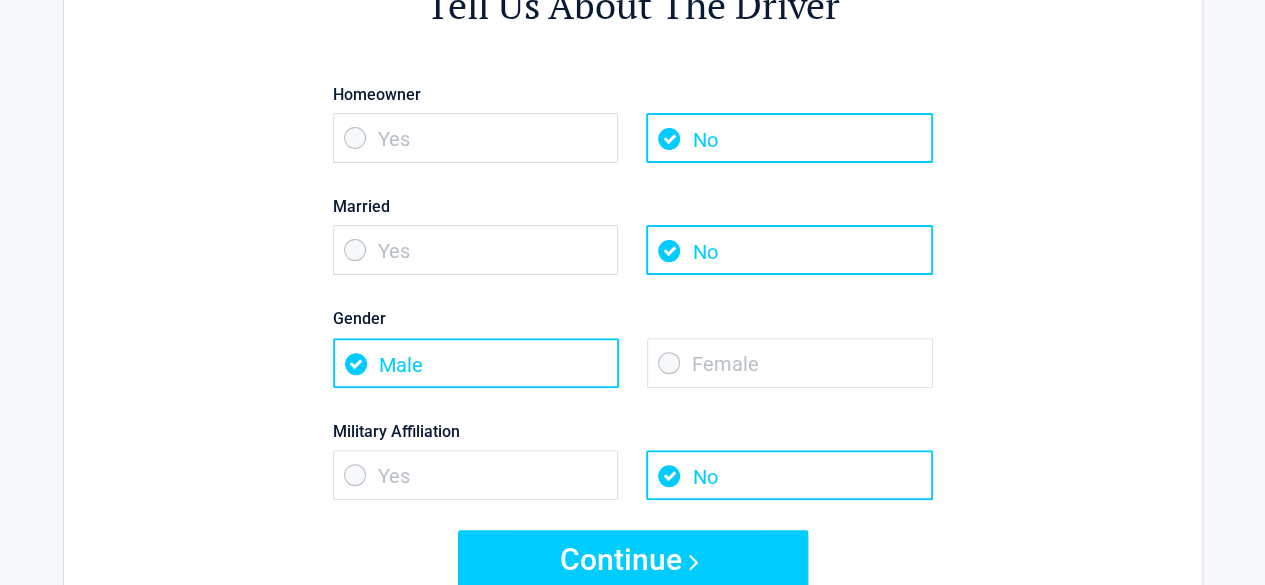 scroll, scrollTop: 200, scrollLeft: 0, axis: vertical 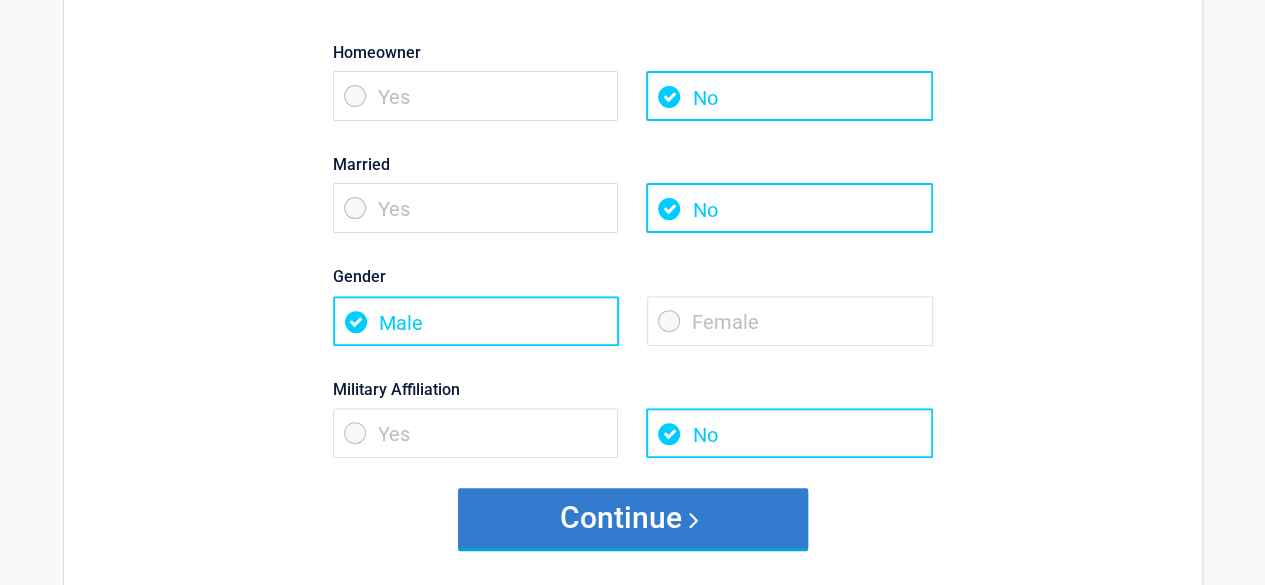 click on "Continue" at bounding box center [633, 518] 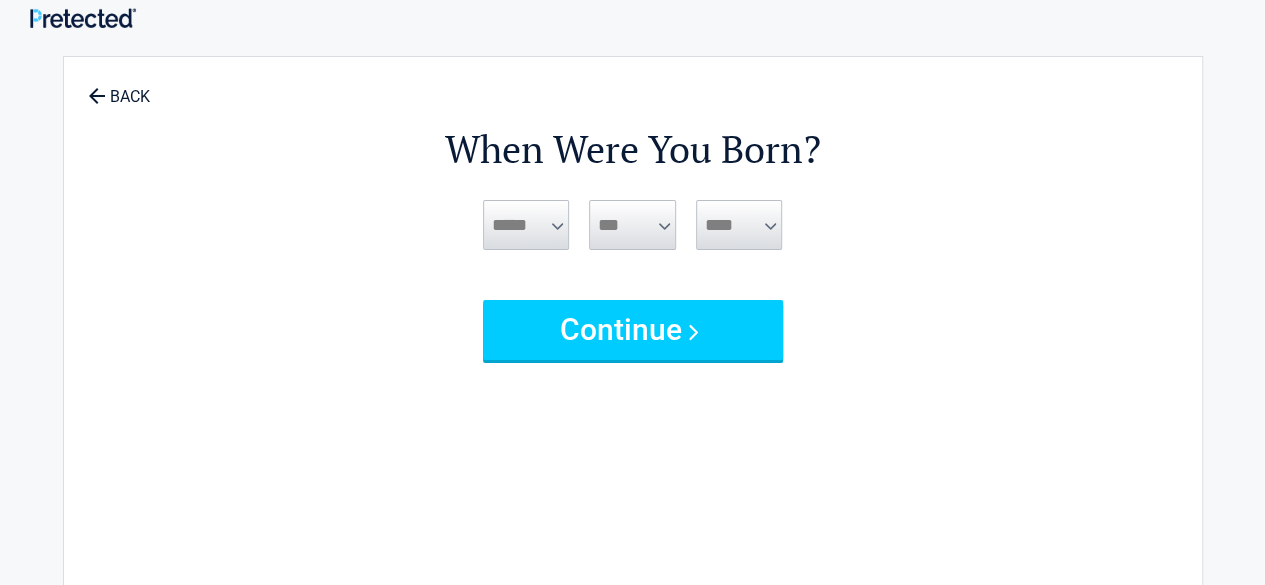 scroll, scrollTop: 0, scrollLeft: 0, axis: both 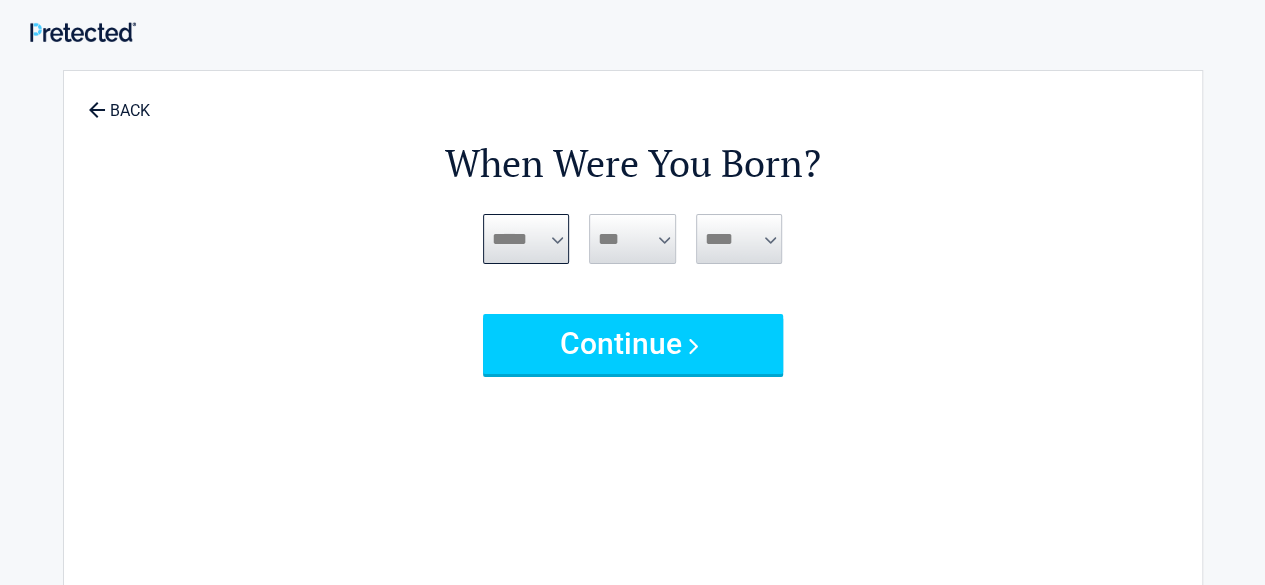 click on "*****
***
***
***
***
***
***
***
***
***
***
***
***" at bounding box center [526, 239] 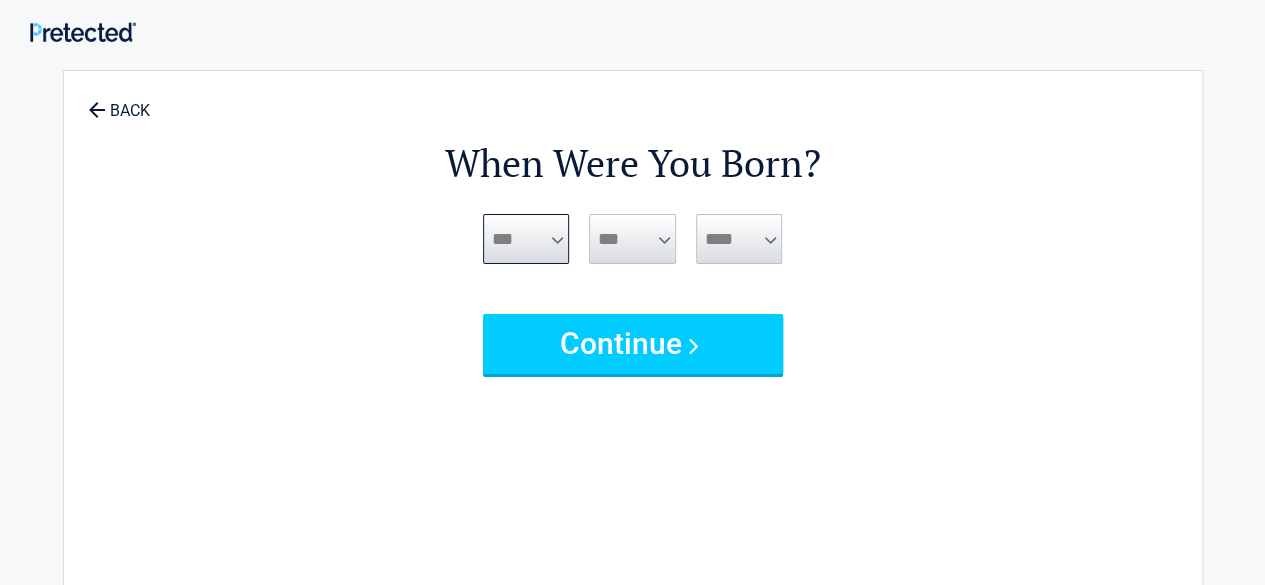 click on "*****
***
***
***
***
***
***
***
***
***
***
***
***" at bounding box center [526, 239] 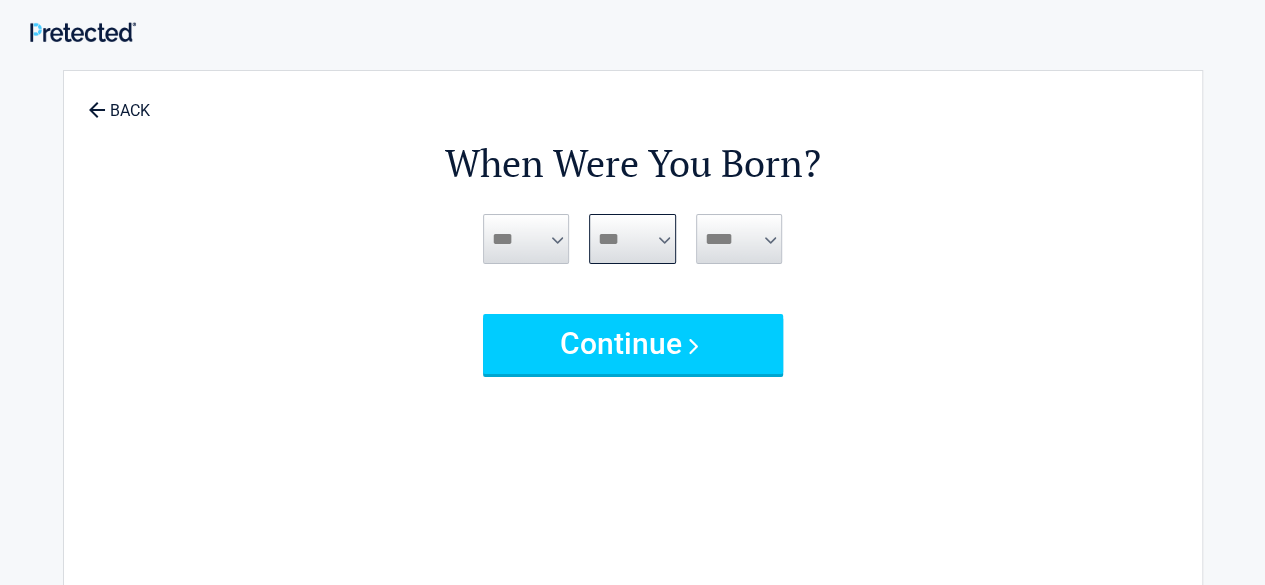 click on "*** * * * * * * * * * ** ** ** ** ** ** ** ** ** ** ** ** ** ** ** ** ** ** ** ** ** **" at bounding box center [632, 239] 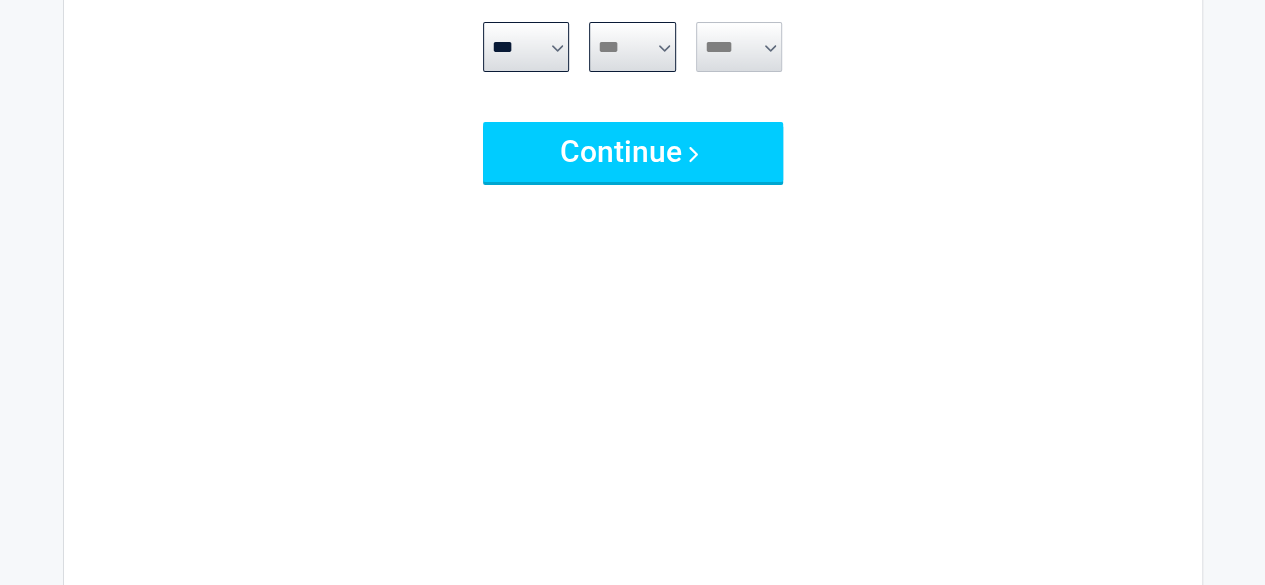 scroll, scrollTop: 200, scrollLeft: 0, axis: vertical 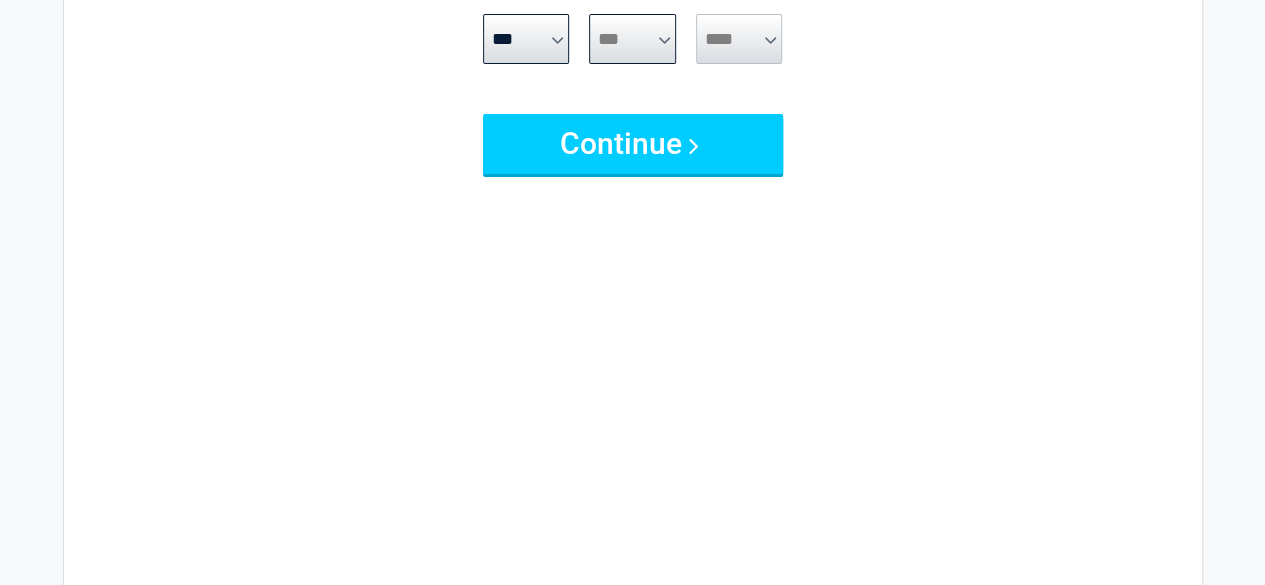 click on "*** * * * * * * * * * ** ** ** ** ** ** ** ** ** ** ** ** ** ** ** ** ** ** ** ** ** **" at bounding box center [632, 39] 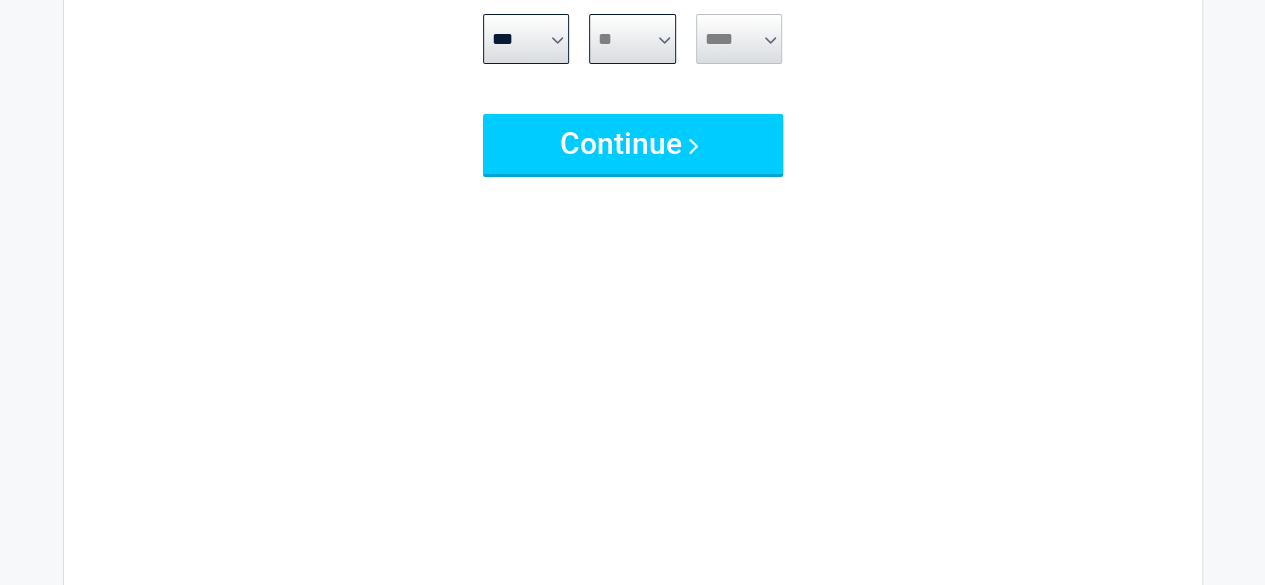 click on "*** * * * * * * * * * ** ** ** ** ** ** ** ** ** ** ** ** ** ** ** ** ** ** ** ** ** **" at bounding box center [632, 39] 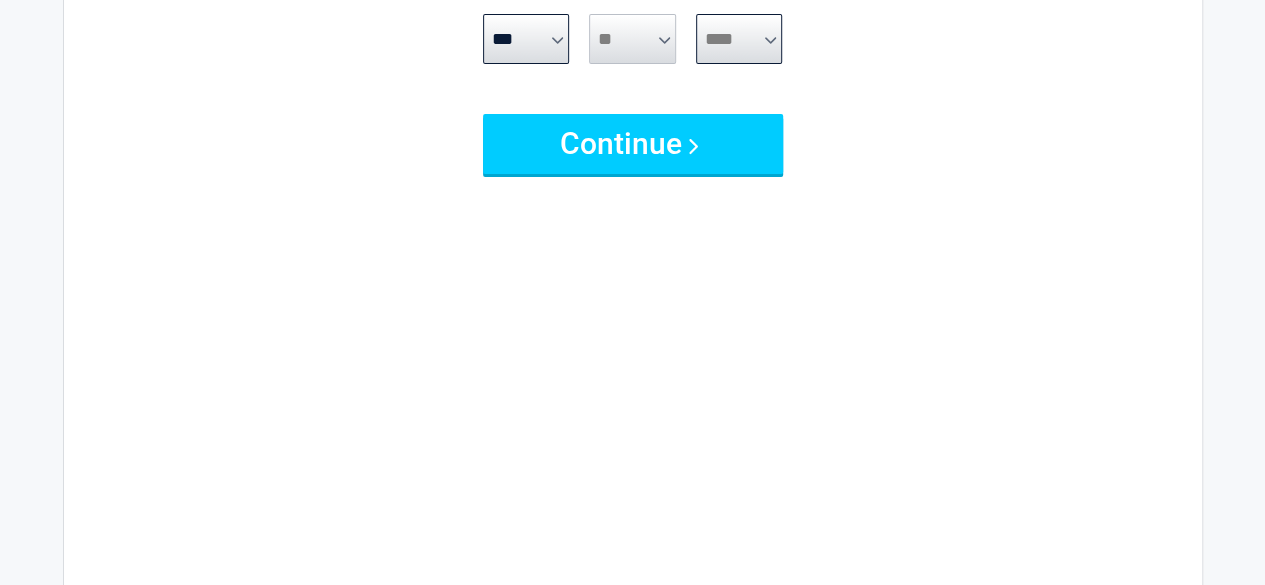 click on "****
****
****
****
****
****
****
****
****
****
****
****
****
****
****
****
****
****
****
****
****
****
****
****
****
****
****
****
****
****
****
****
****
****
****
****
****
****
****
****
****
****
****
****
****
****
****
****
****
****
****
****
****
****
****
****
****
****
****
****
****
****
****
****" at bounding box center [739, 39] 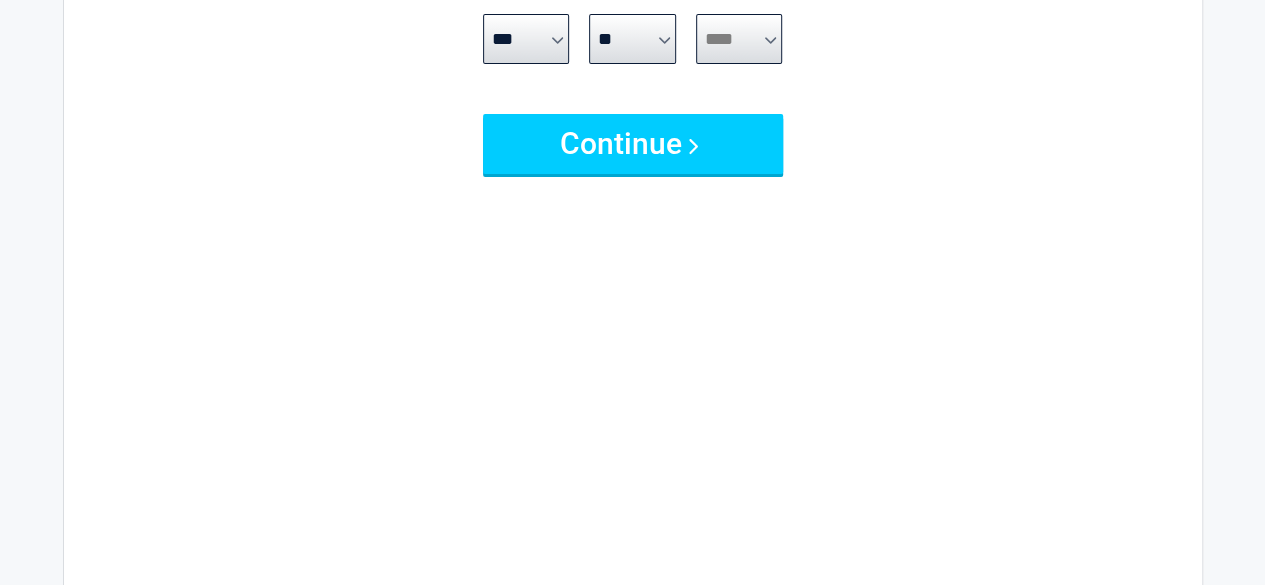 select on "****" 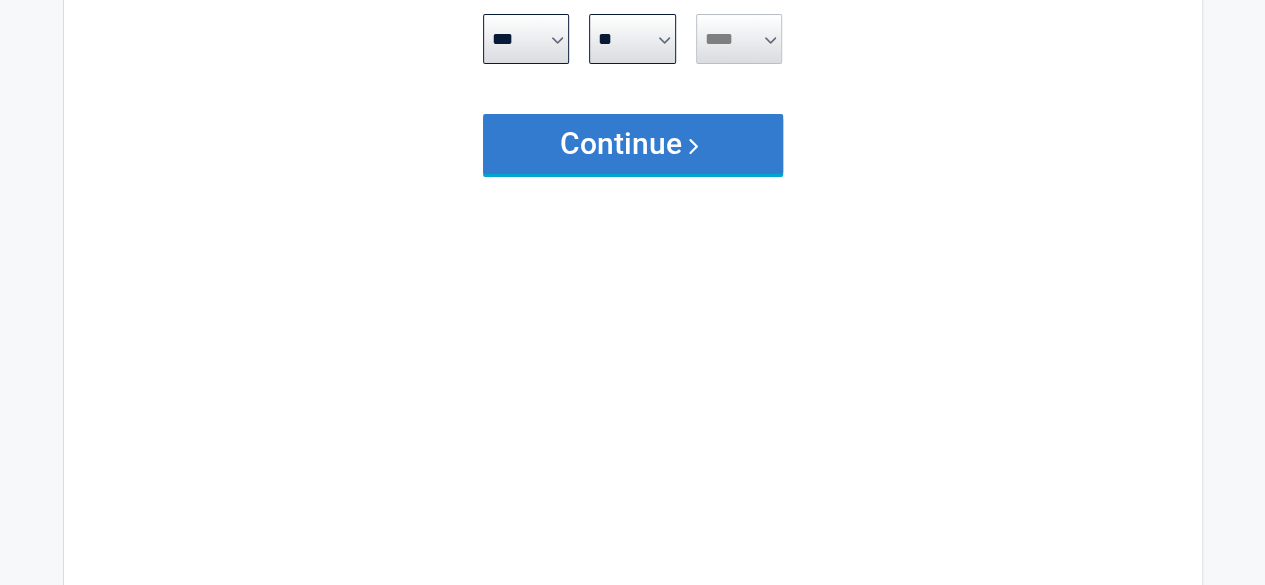 click on "Continue" at bounding box center (633, 144) 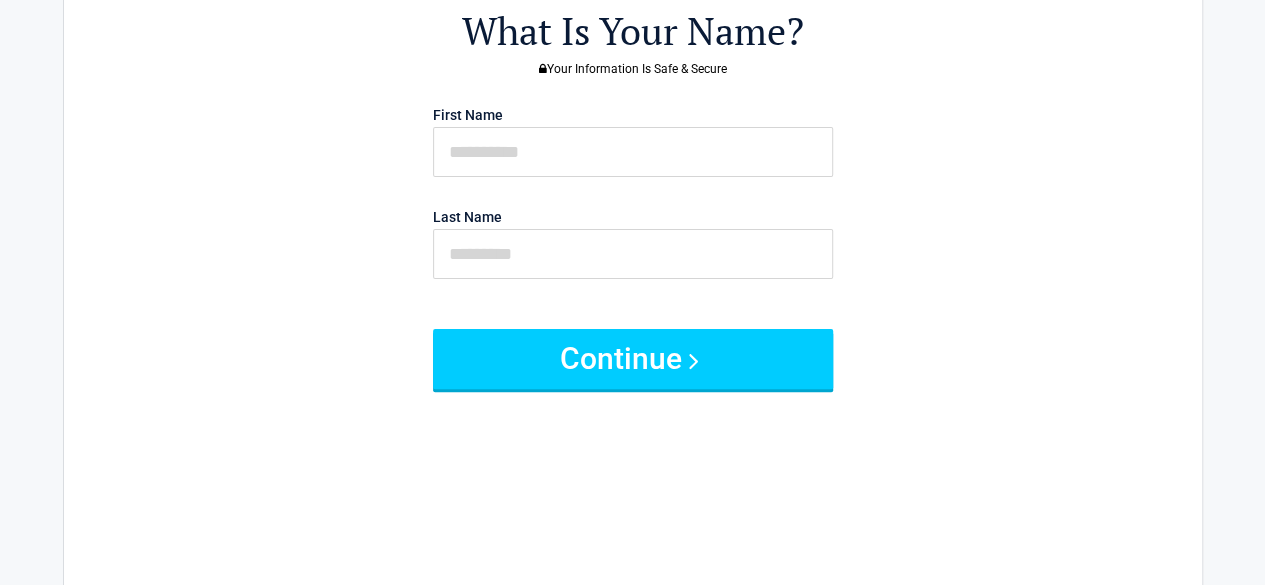 scroll, scrollTop: 0, scrollLeft: 0, axis: both 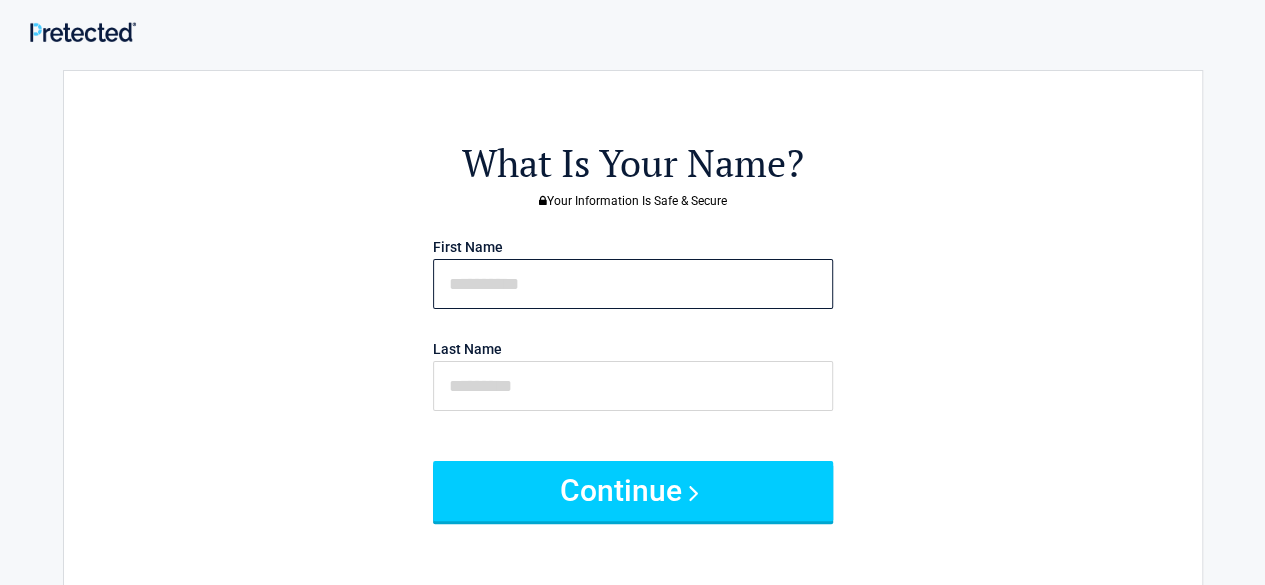 click at bounding box center (633, 284) 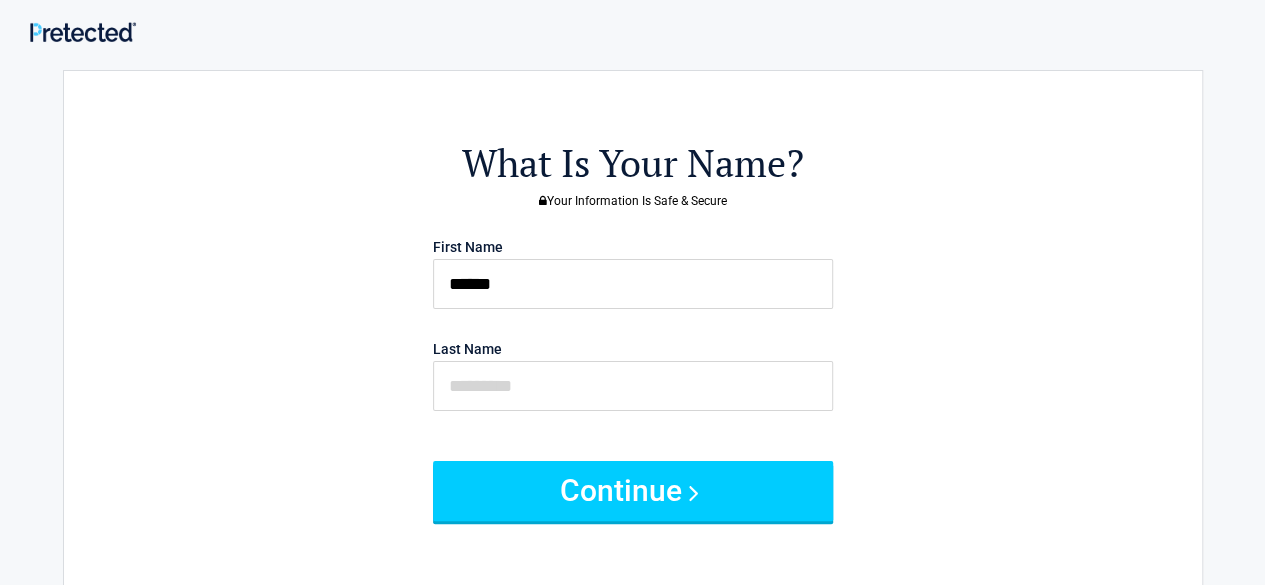 type on "*****" 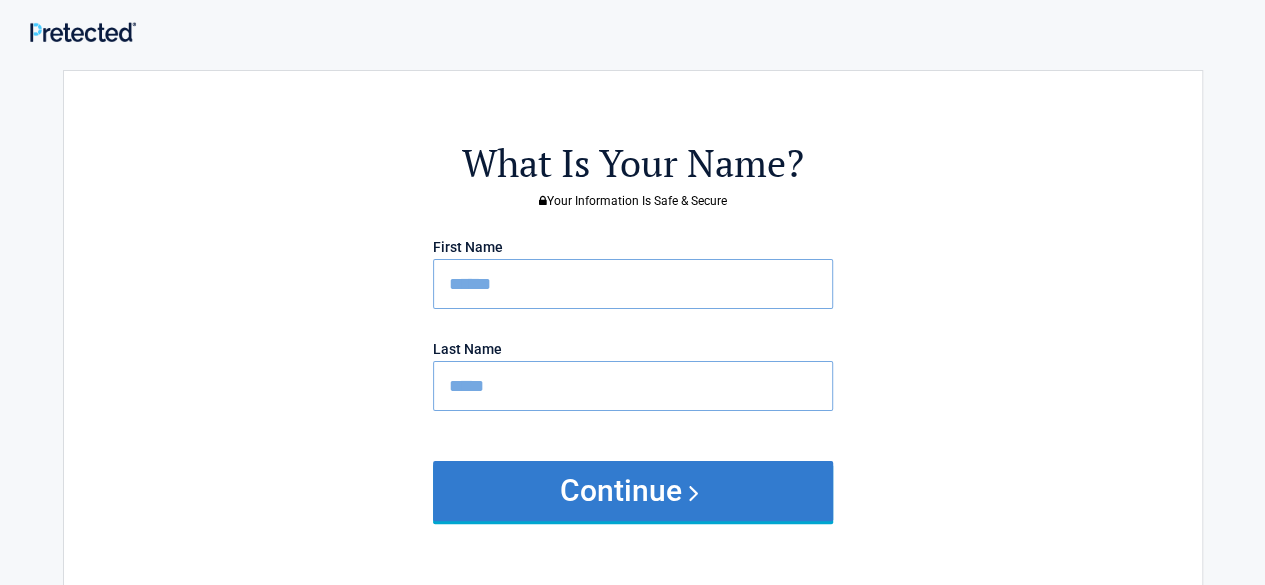 click on "Continue" at bounding box center [633, 491] 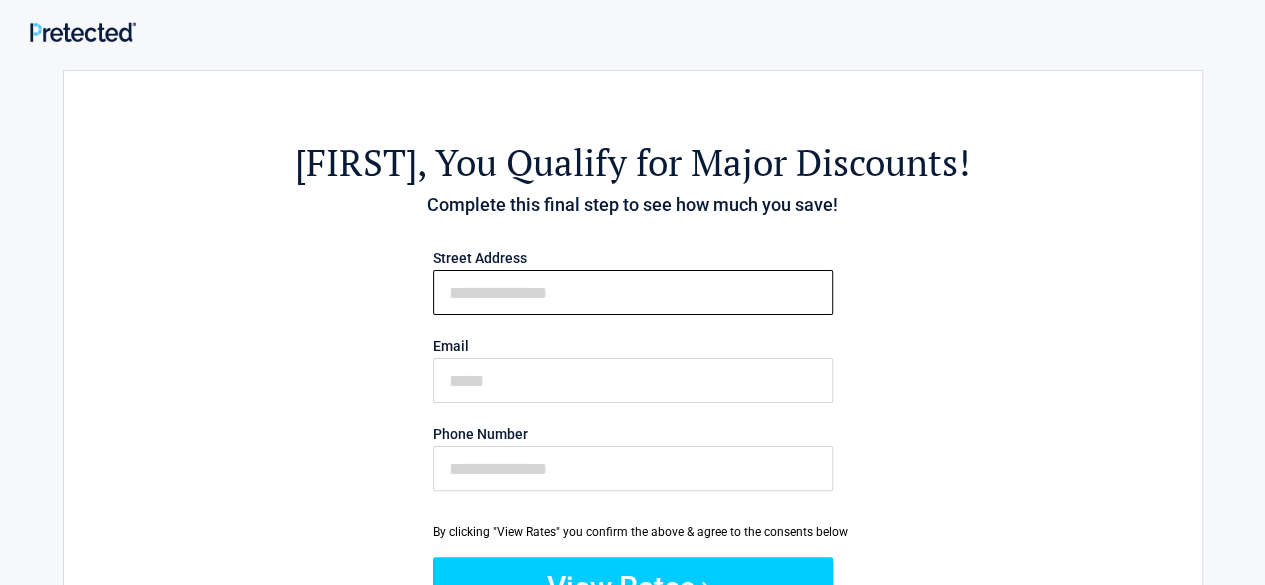 click on "First Name" at bounding box center [633, 292] 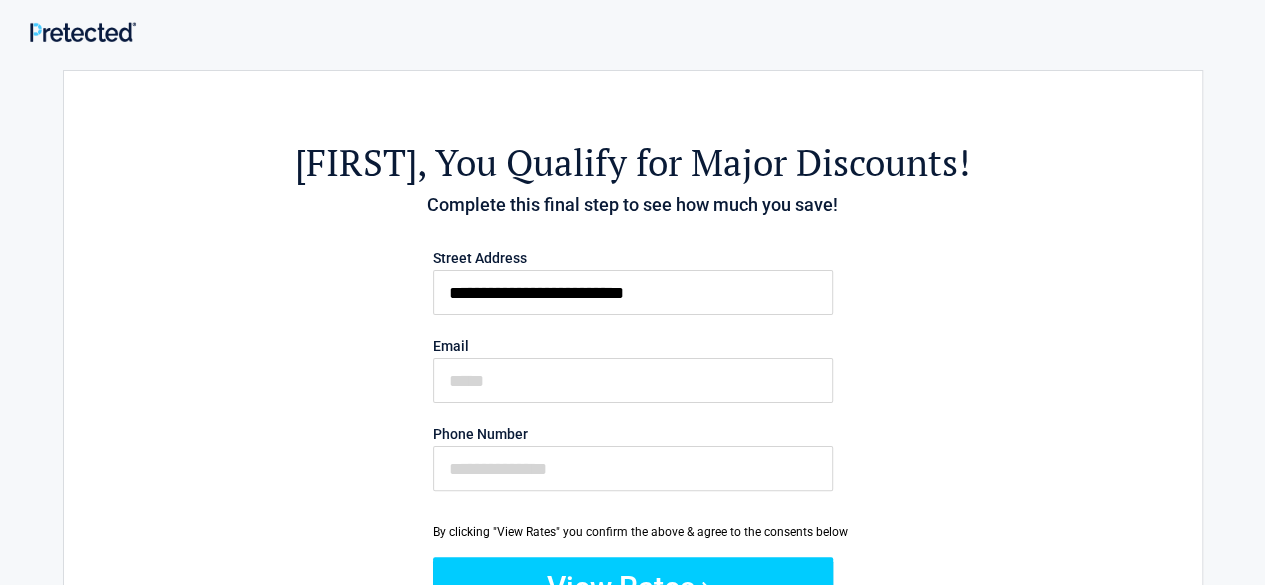 type on "**********" 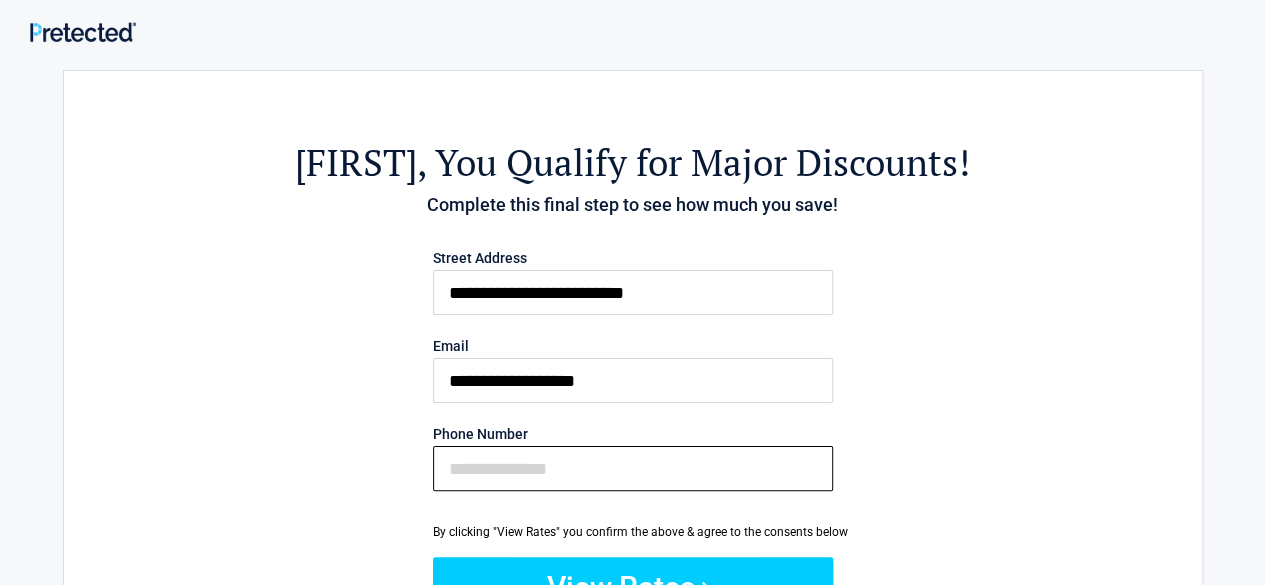 type on "**********" 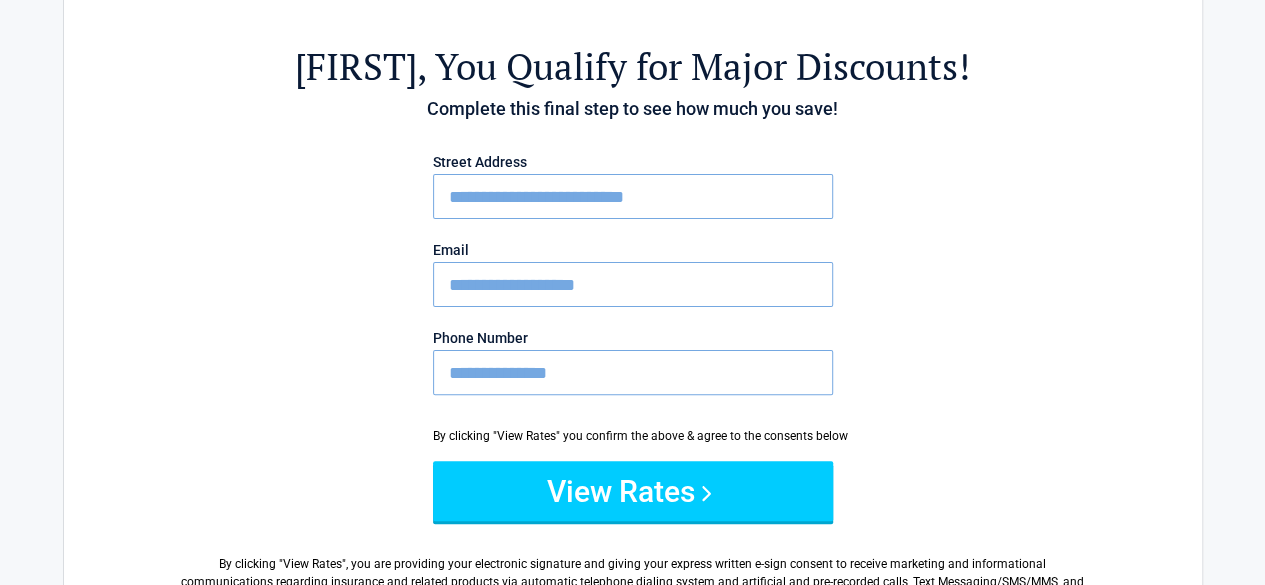 scroll, scrollTop: 100, scrollLeft: 0, axis: vertical 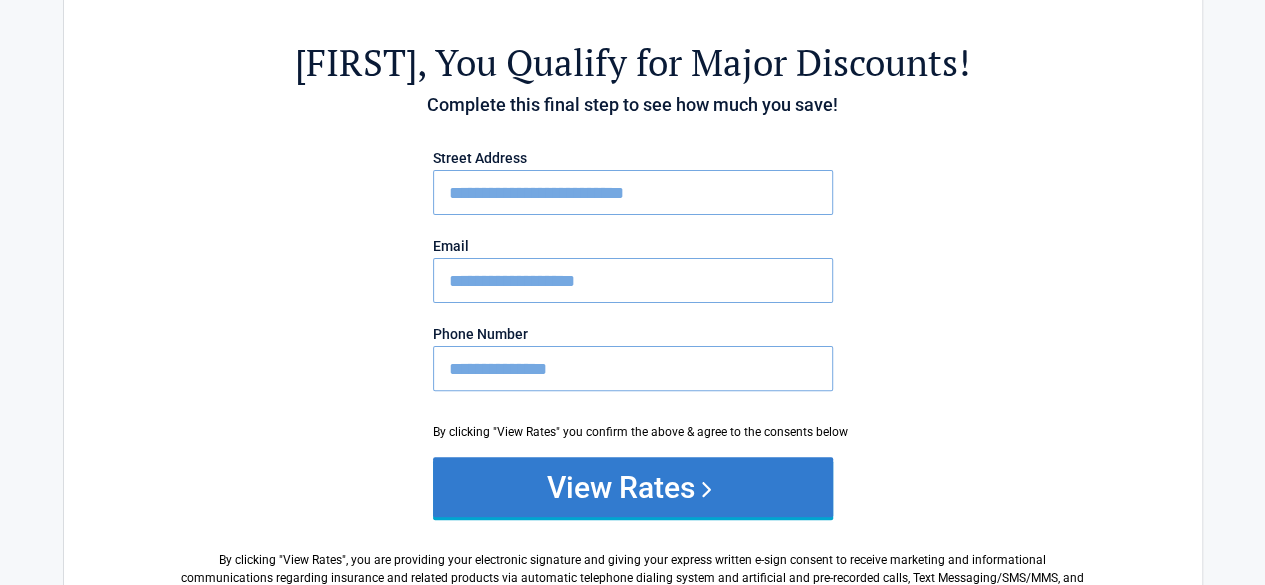 click on "View Rates" at bounding box center [633, 487] 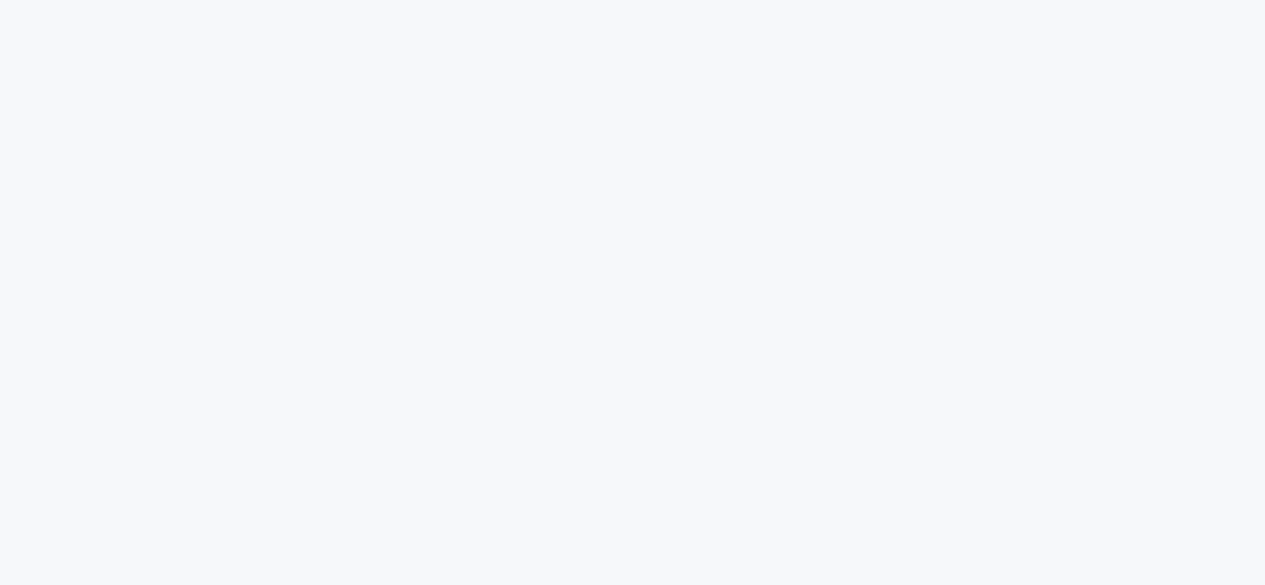 scroll, scrollTop: 0, scrollLeft: 0, axis: both 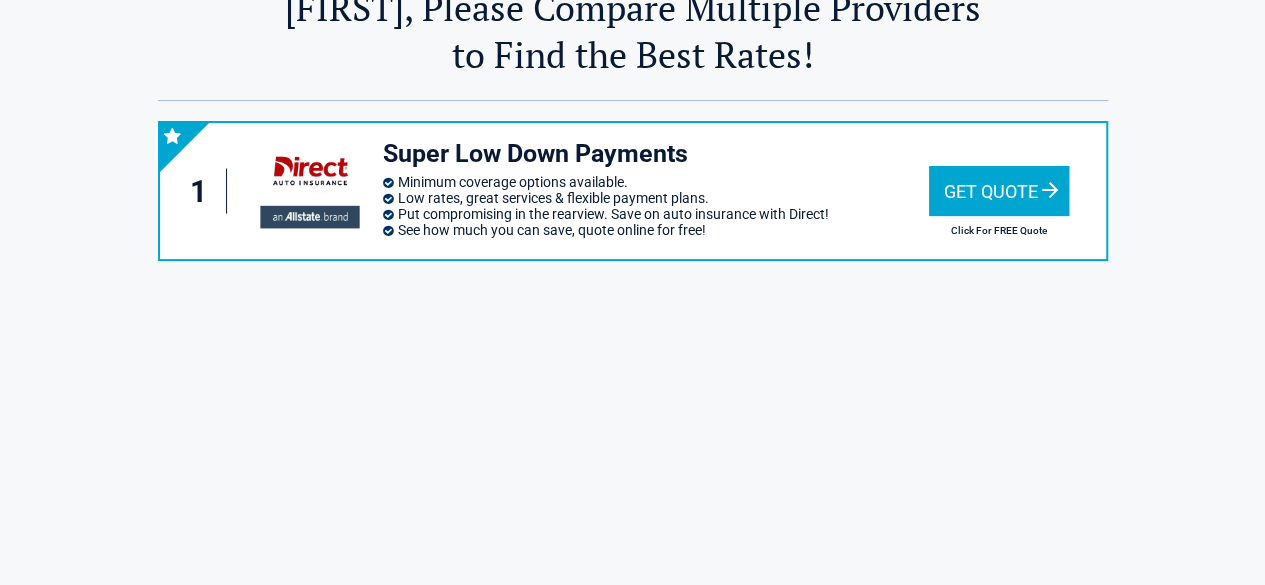 click on "Get Quote" at bounding box center [999, 191] 